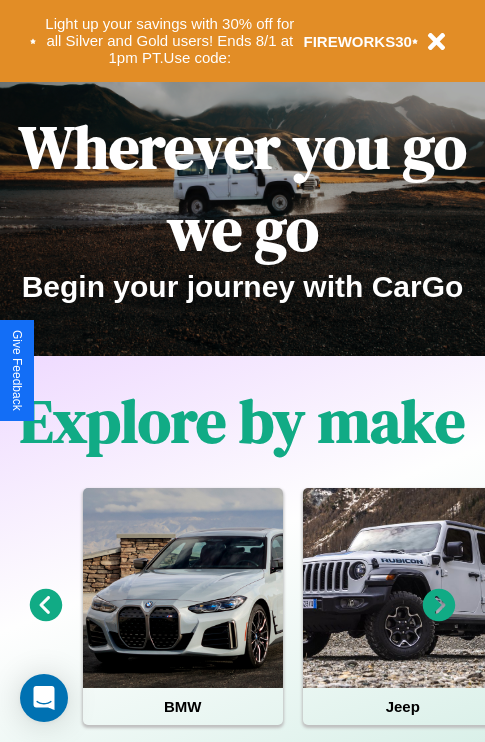 scroll, scrollTop: 0, scrollLeft: 0, axis: both 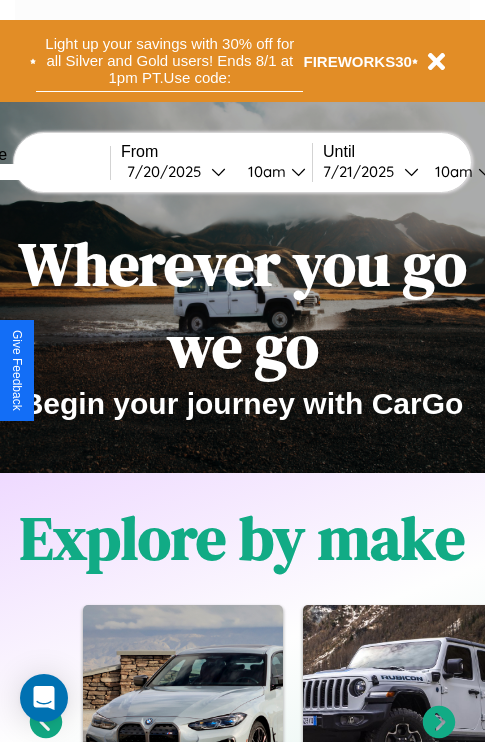 click on "Light up your savings with 30% off for all Silver and Gold users! Ends 8/1 at 1pm PT.  Use code:" at bounding box center [169, 61] 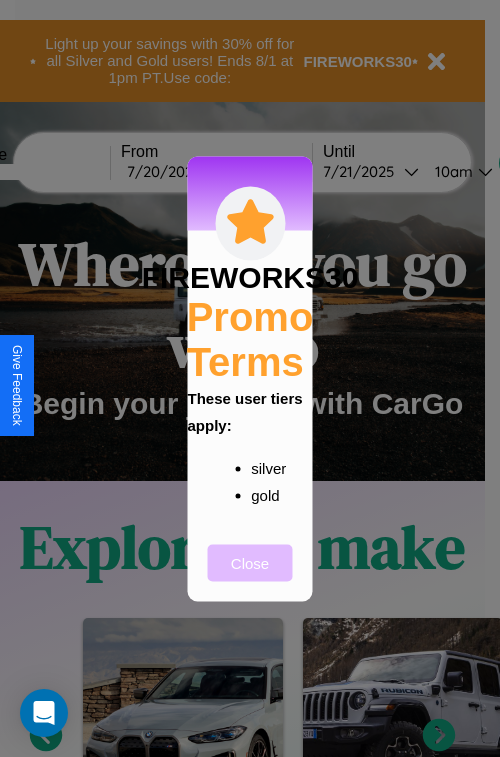 click on "Close" at bounding box center (250, 562) 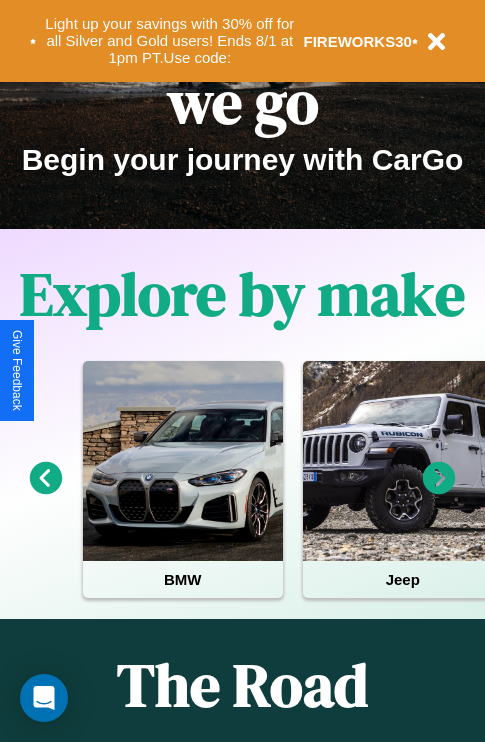 scroll, scrollTop: 308, scrollLeft: 0, axis: vertical 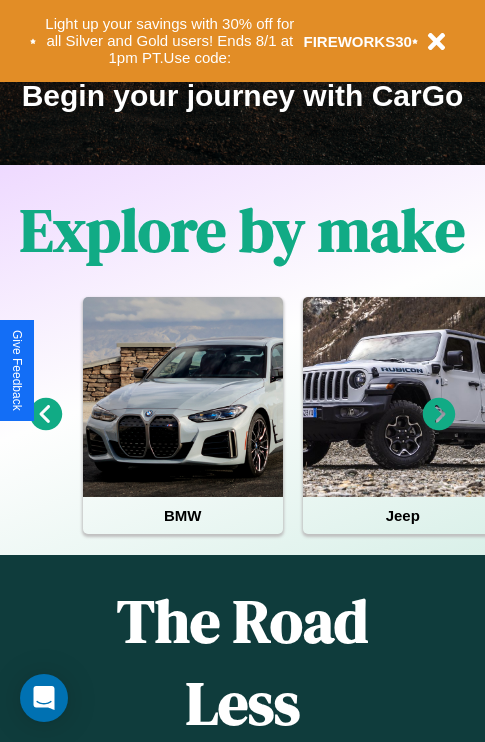click 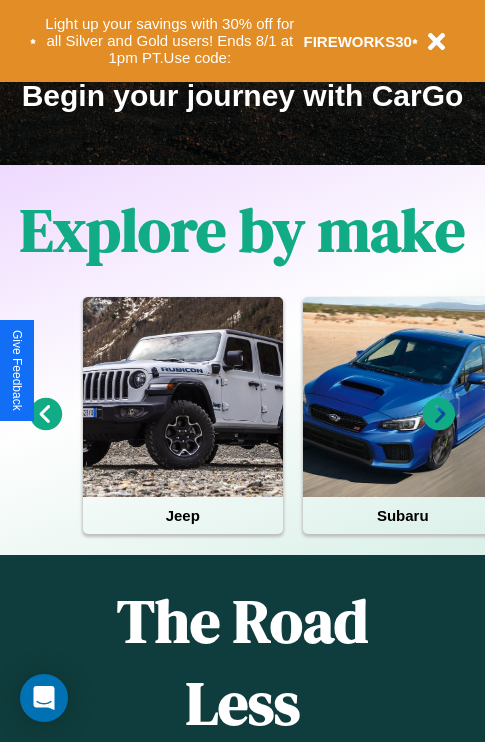 click 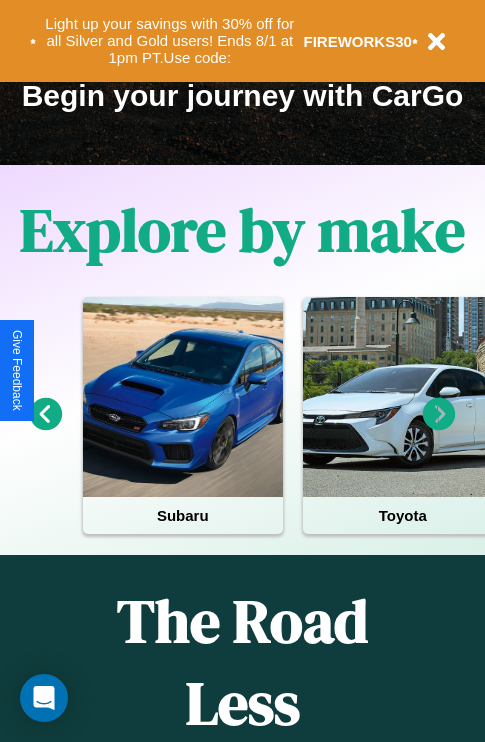 click 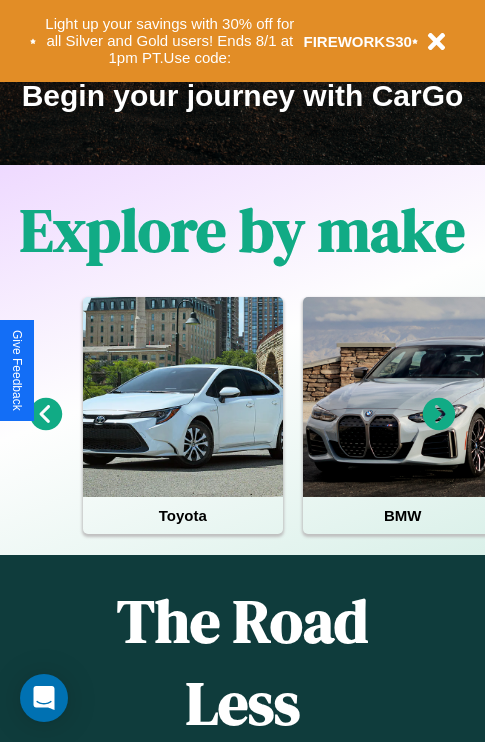click 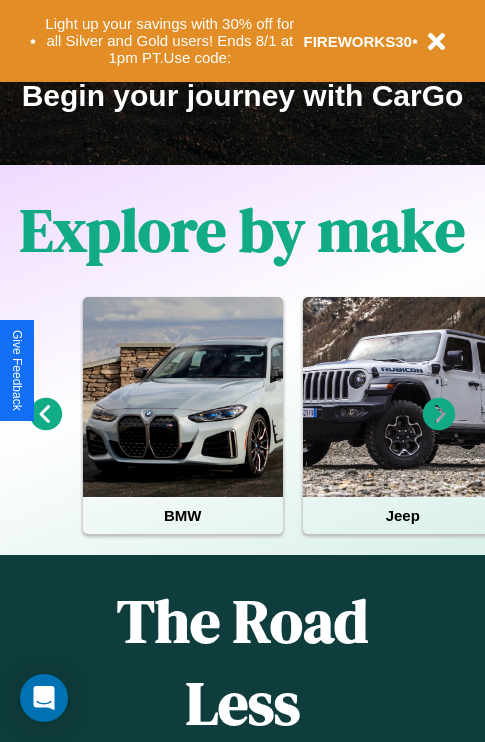 click 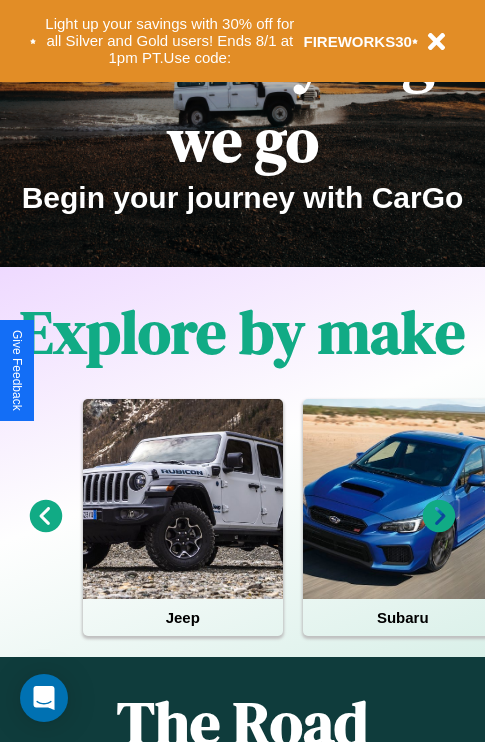 scroll, scrollTop: 0, scrollLeft: 0, axis: both 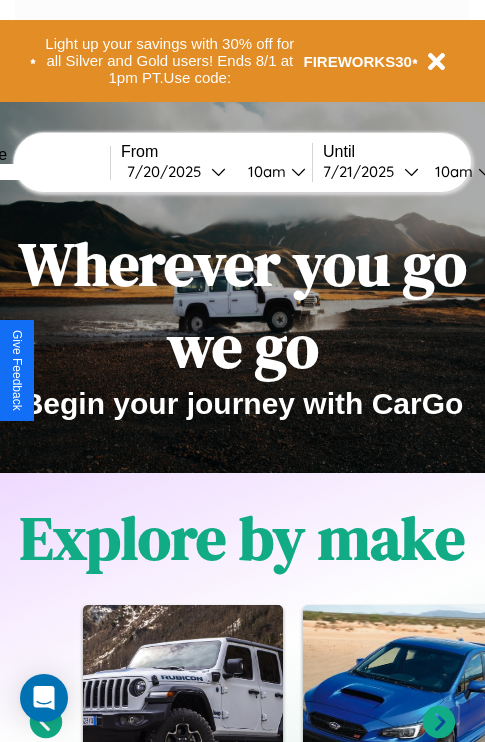 click at bounding box center (35, 172) 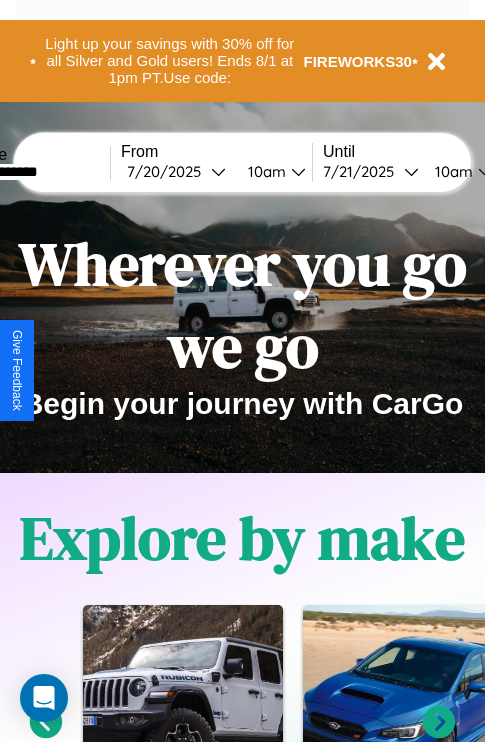 type on "**********" 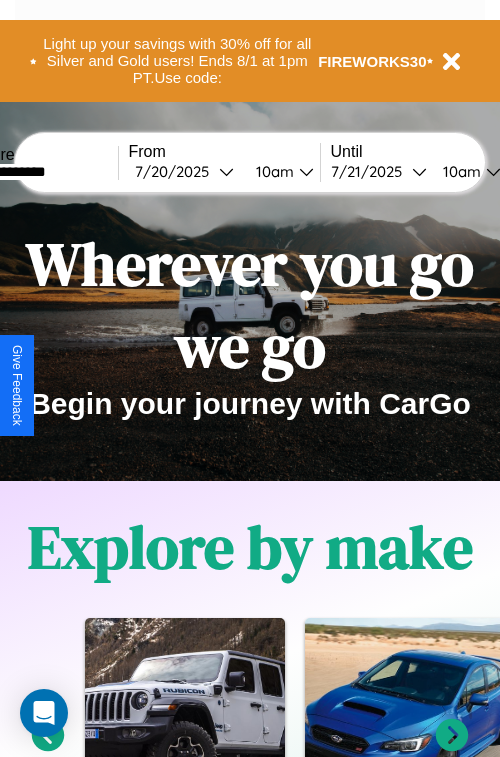 select on "*" 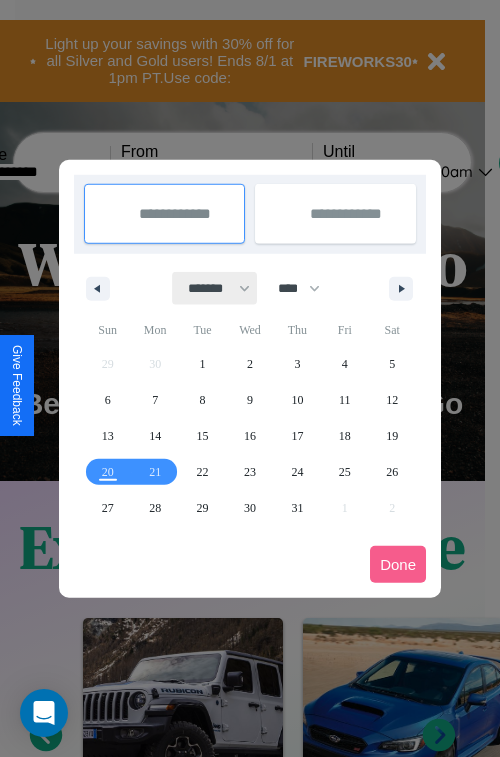 click on "******* ******** ***** ***** *** **** **** ****** ********* ******* ******** ********" at bounding box center (215, 288) 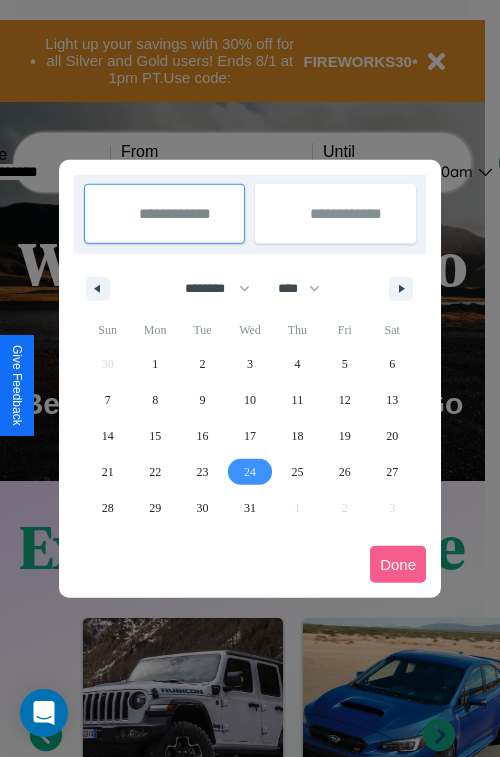 click on "24" at bounding box center [250, 472] 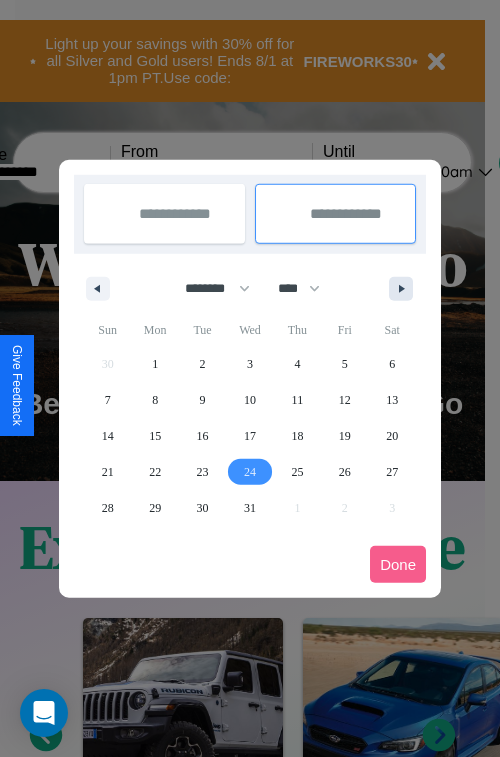 click at bounding box center (405, 289) 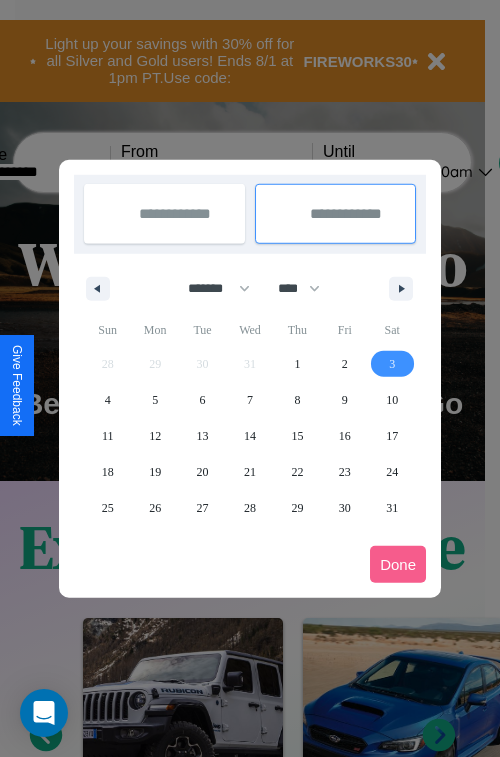 click on "3" at bounding box center (392, 364) 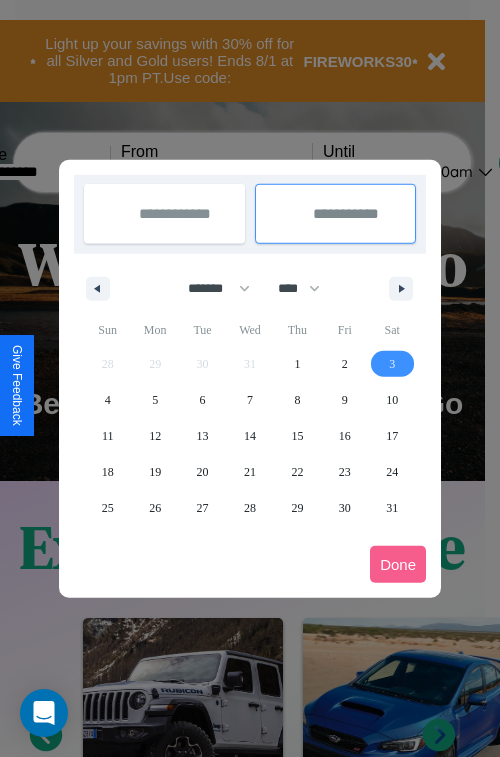 select on "**" 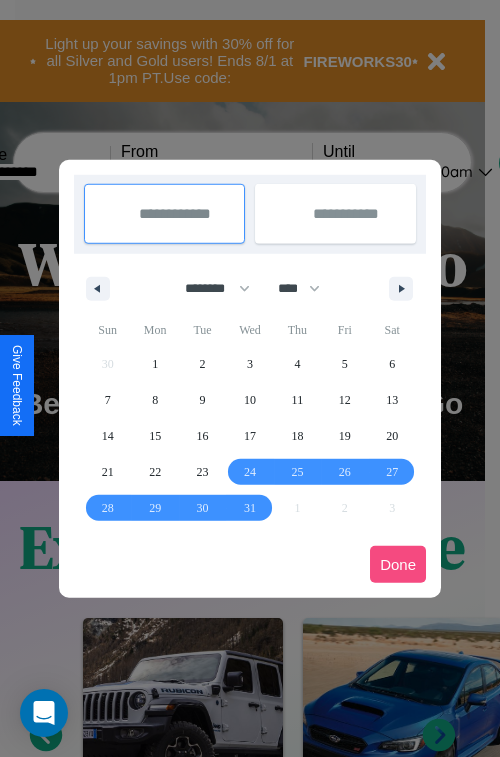 click on "Done" at bounding box center (398, 564) 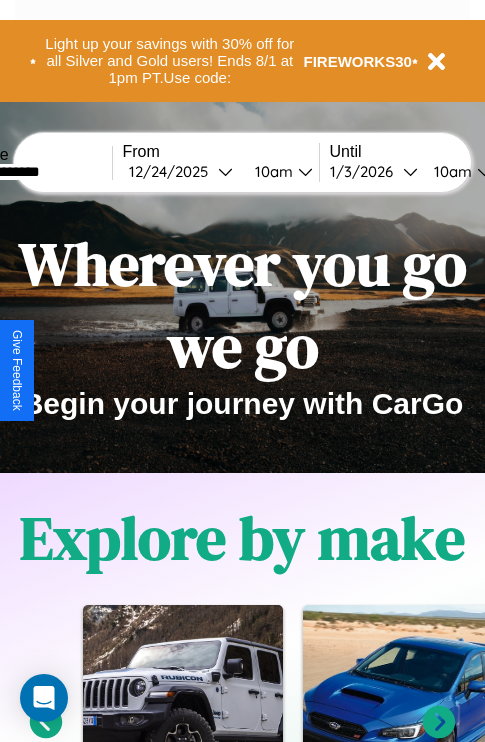 scroll, scrollTop: 0, scrollLeft: 74, axis: horizontal 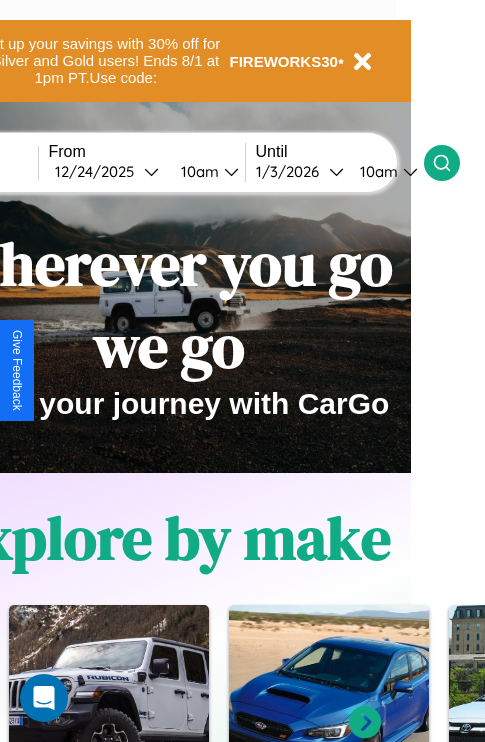 click 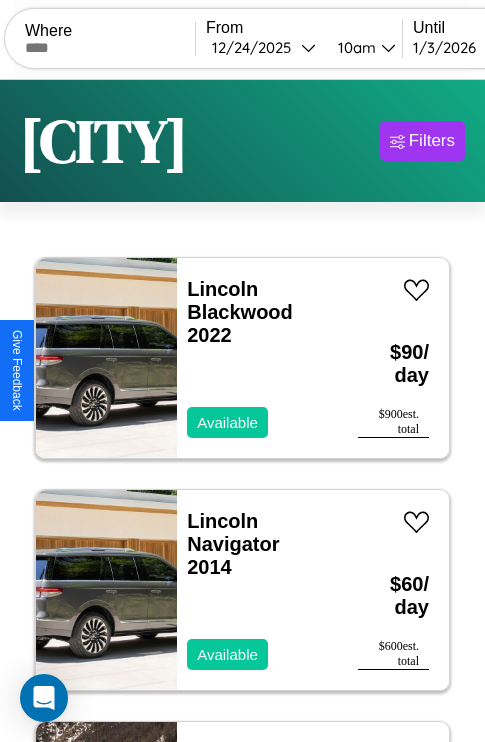 scroll, scrollTop: 177, scrollLeft: 0, axis: vertical 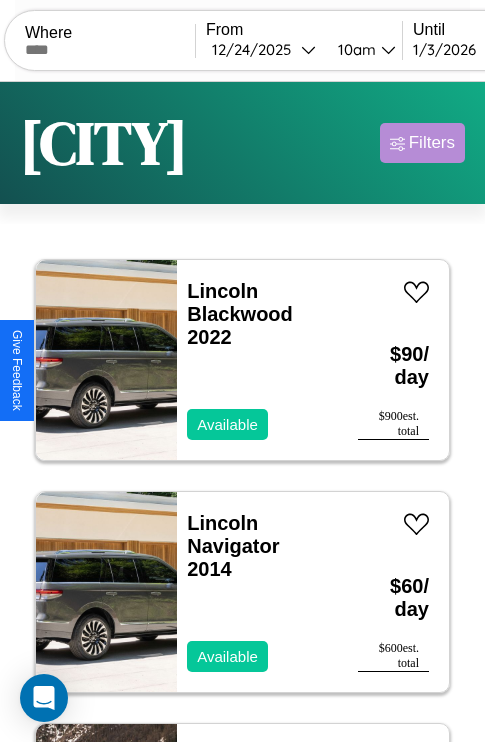 click on "Filters" at bounding box center [432, 143] 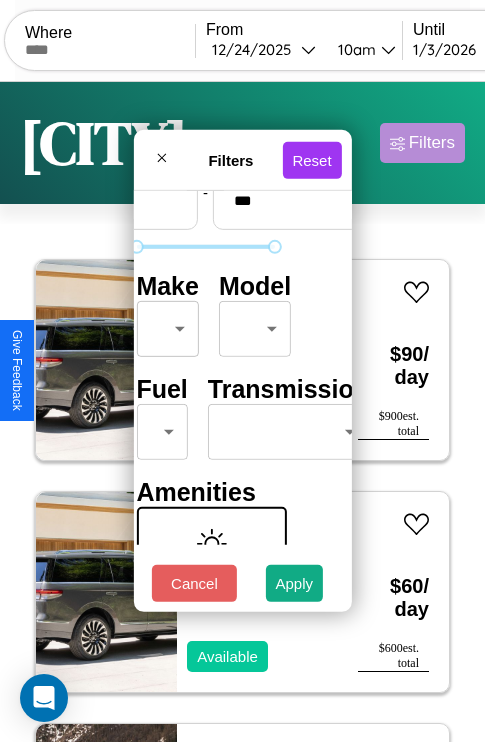 scroll, scrollTop: 162, scrollLeft: 63, axis: both 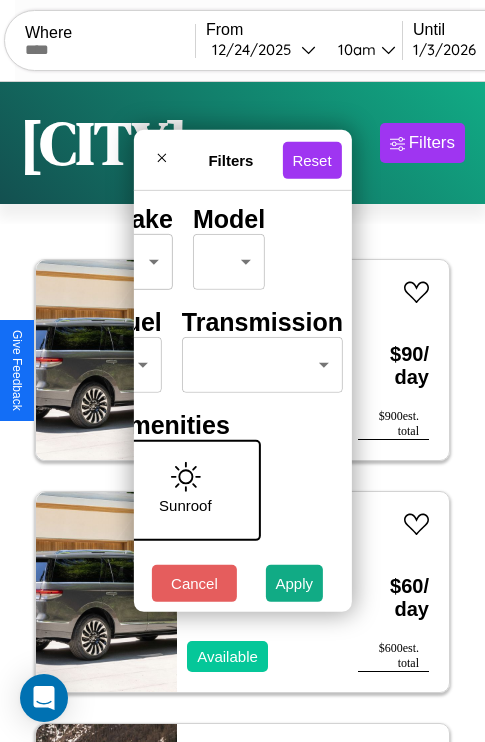 click on "CarGo Where From [MONTH] / [DAY] / [YEAR] [TIME] Until [MONTH] / [DAY] / [YEAR] [TIME] Become a Host Login Sign Up [CITY] Filters 158  cars in this area These cars can be picked up in this city. Lincoln   Blackwood   2022 Available $ 90  / day $ 900  est. total Lincoln   Navigator   2014 Available $ 60  / day $ 600  est. total Jeep   Wagoneer L   2020 Unavailable $ 160  / day $ 1600  est. total Jaguar   F-PACE   2024 Available $ 120  / day $ 1200  est. total Honda   VTX1800F   2017 Available $ 180  / day $ 1800  est. total Dodge   600   2019 Unavailable $ 60  / day $ 600  est. total Nissan   Maxima   2022 Available $ 60  / day $ 600  est. total Jaguar   F-PACE   2017 Available $ 60  / day $ 600  est. total Dodge   Durango   2019 Available $ 170  / day $ 1700  est. total Tesla   Semi   2017 Unavailable $ 60  / day $ 600  est. total Mercedes   CL-Class   2014 Available $ 50  / day $ 500  est. total Maserati   Ghibli   2020 Available $ 190  / day $ 1900  est. total Nissan   NV200   2014 Available $ 140  / day $ 1400  est. total" at bounding box center [242, 412] 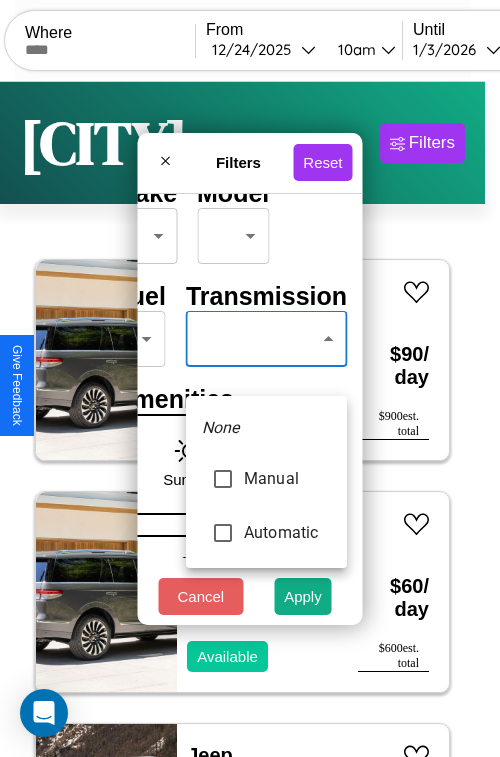 type on "*********" 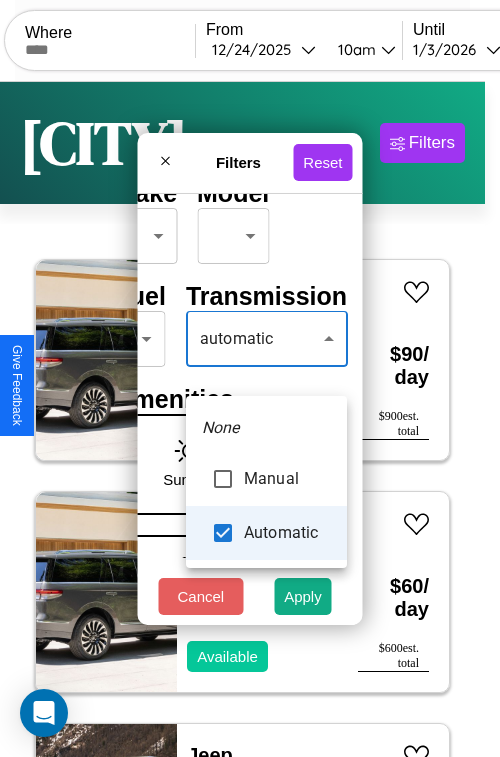 click at bounding box center (250, 378) 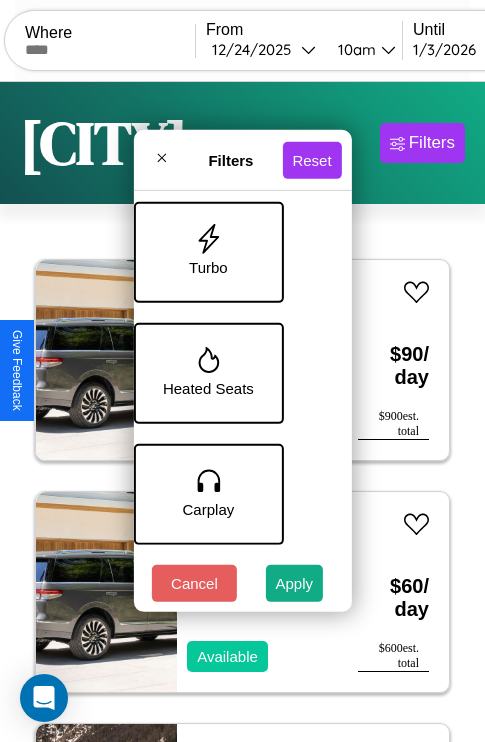 scroll, scrollTop: 1014, scrollLeft: 40, axis: both 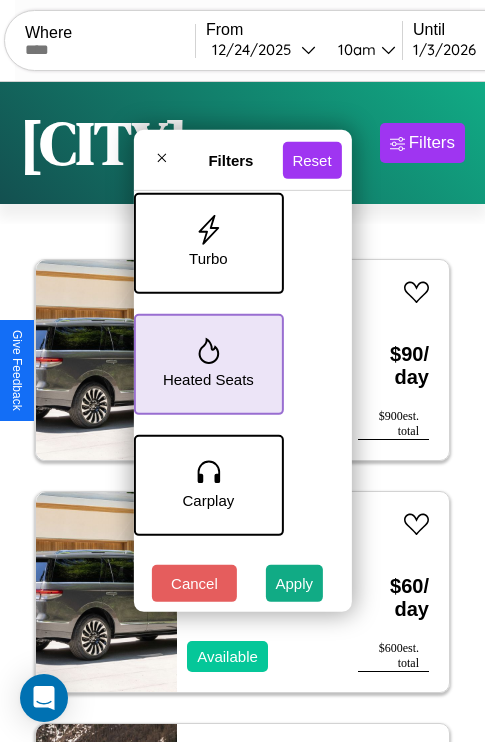 click 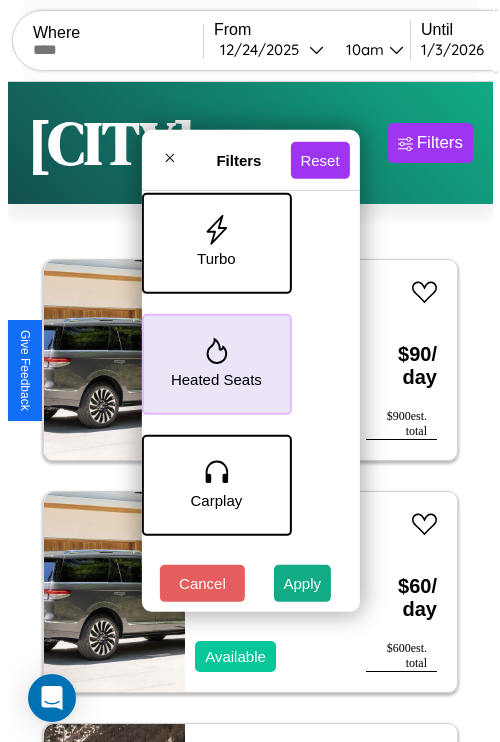 scroll, scrollTop: 0, scrollLeft: 124, axis: horizontal 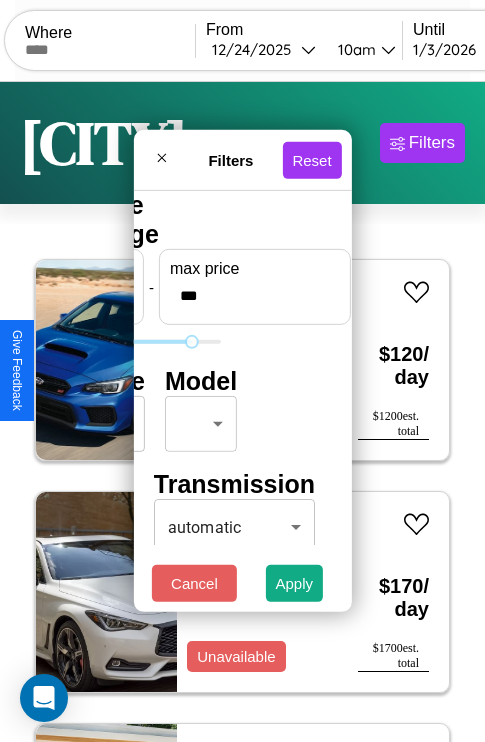 type on "***" 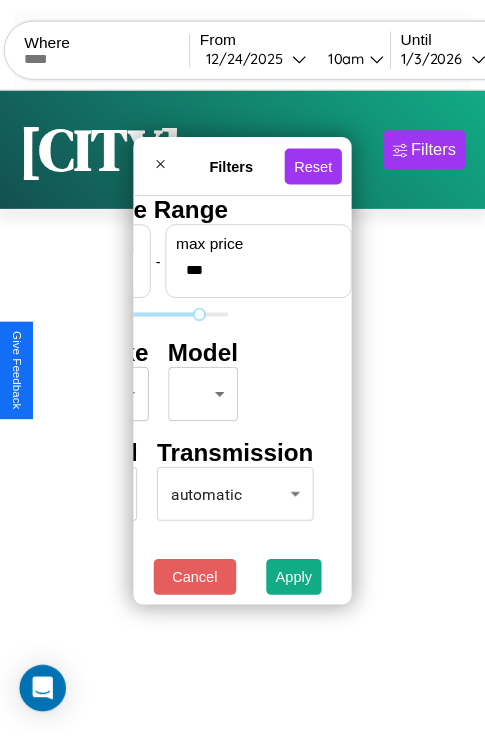 scroll, scrollTop: 0, scrollLeft: 0, axis: both 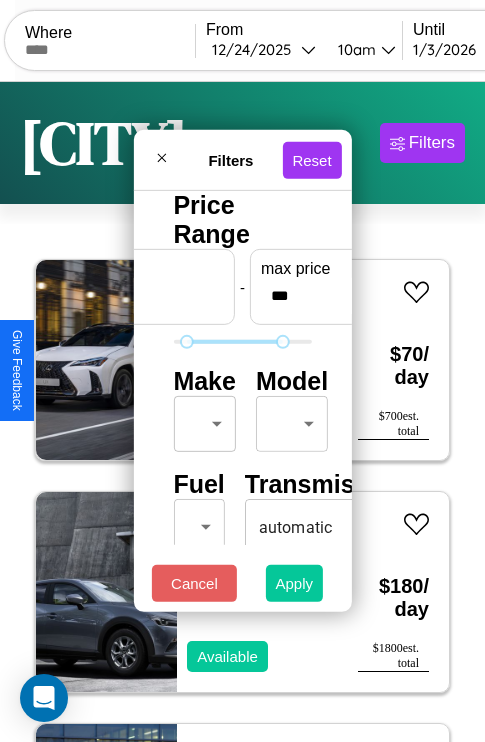 type on "**" 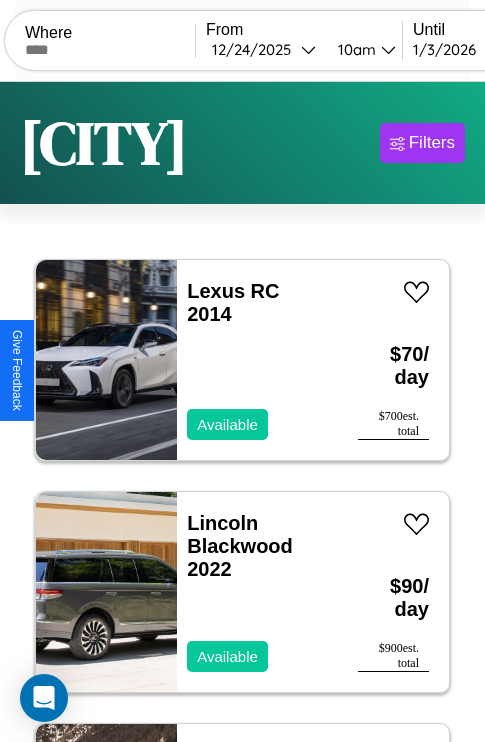 scroll, scrollTop: 177, scrollLeft: 0, axis: vertical 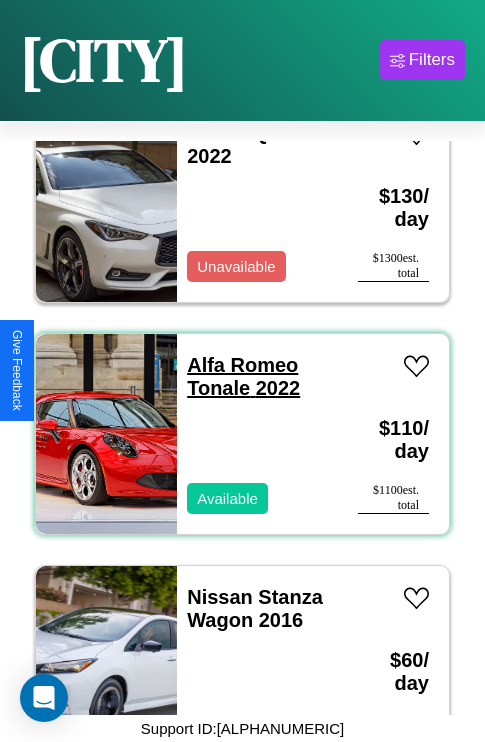click on "Alfa Romeo   Tonale   2022" at bounding box center [243, 376] 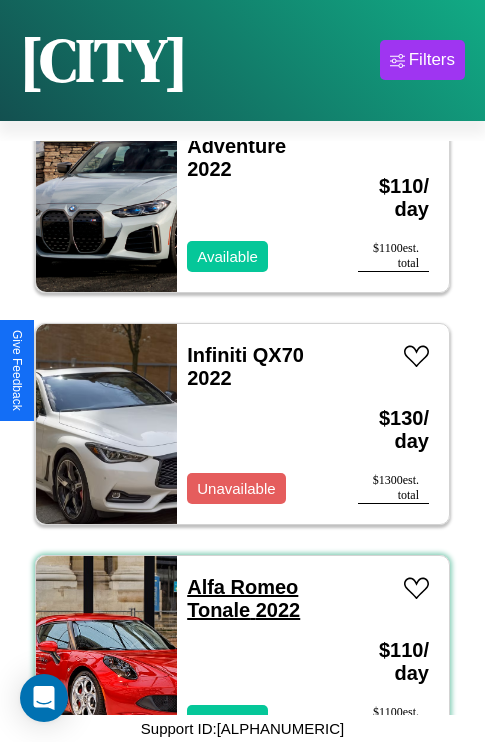 scroll, scrollTop: 5643, scrollLeft: 0, axis: vertical 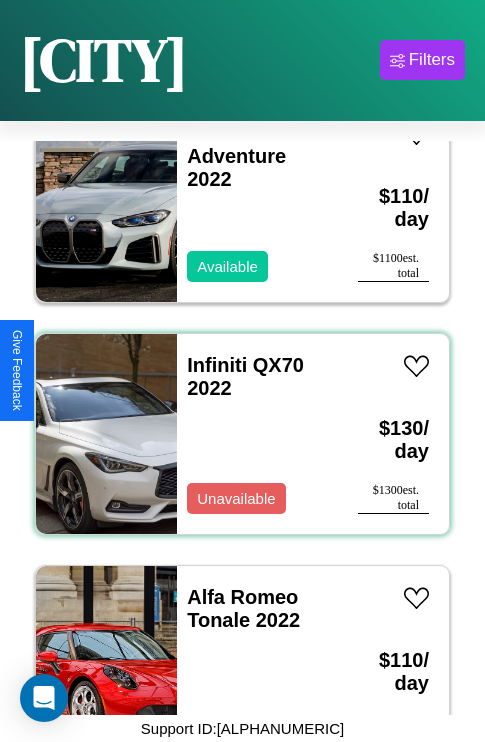 click on "Infiniti   QX70   2022 Unavailable" at bounding box center (257, 434) 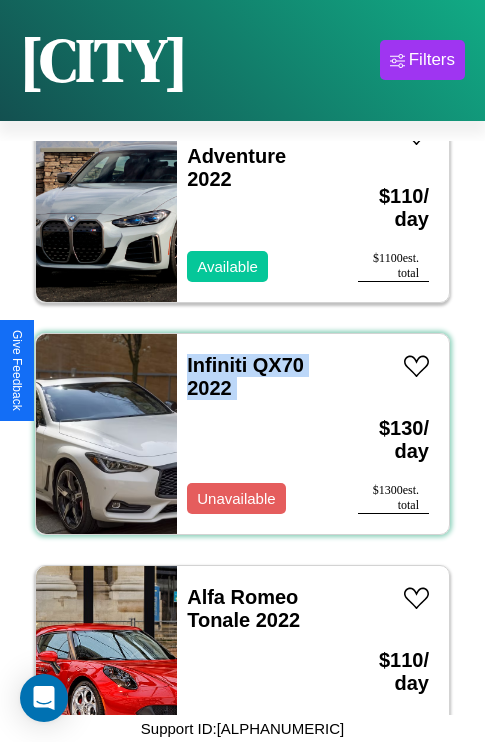 click on "Infiniti   QX70   2022 Unavailable" at bounding box center (257, 434) 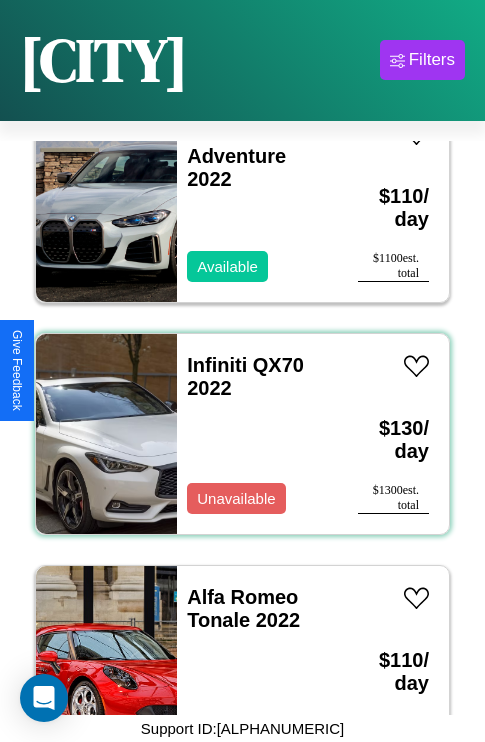 click on "Infiniti   QX70   2022 Unavailable" at bounding box center (257, 434) 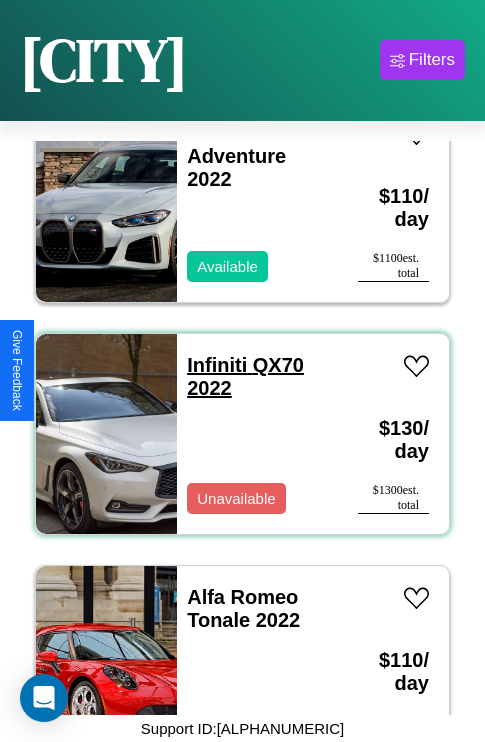 click on "Infiniti   QX70   2022" at bounding box center (245, 376) 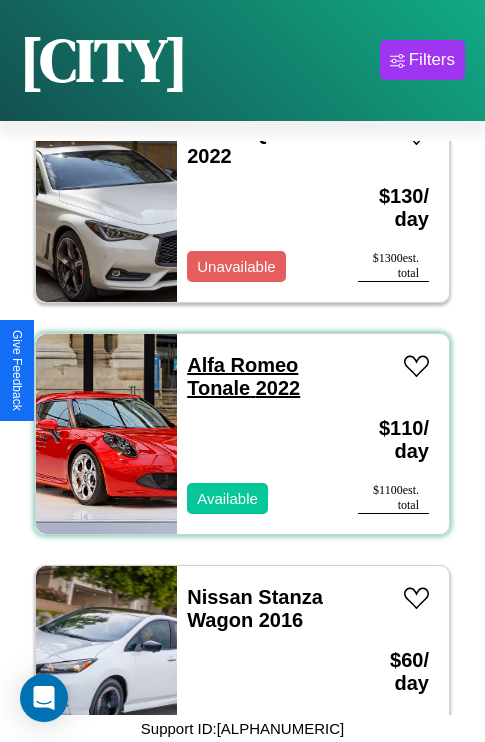 click on "Alfa Romeo   Tonale   2022" at bounding box center [243, 376] 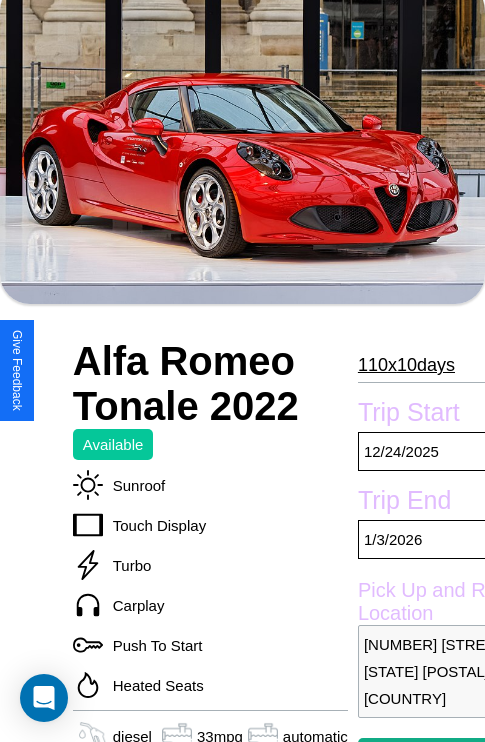 scroll, scrollTop: 1055, scrollLeft: 0, axis: vertical 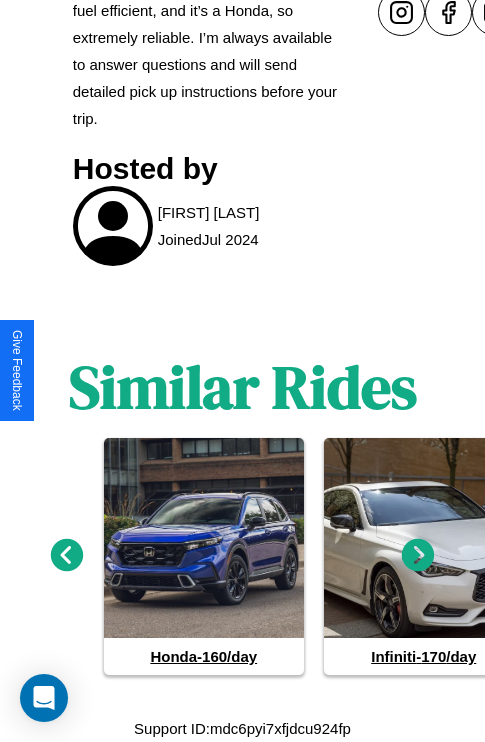 click 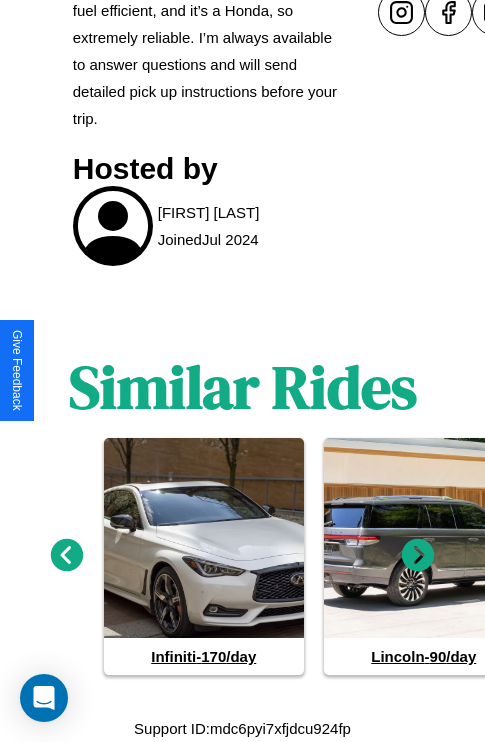 click 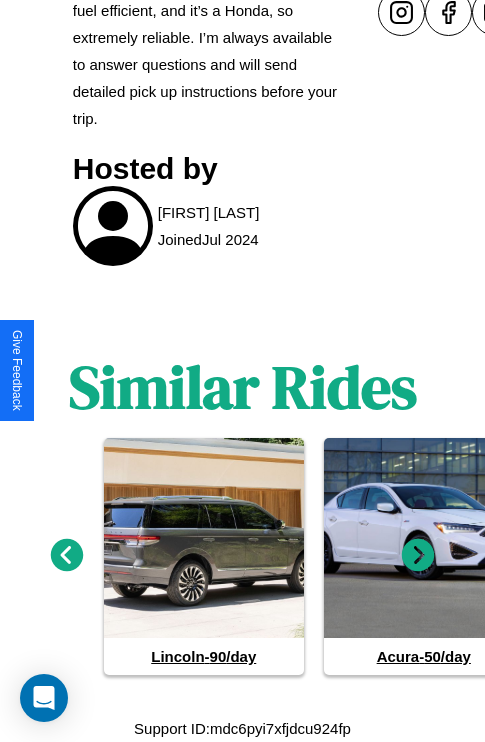 click 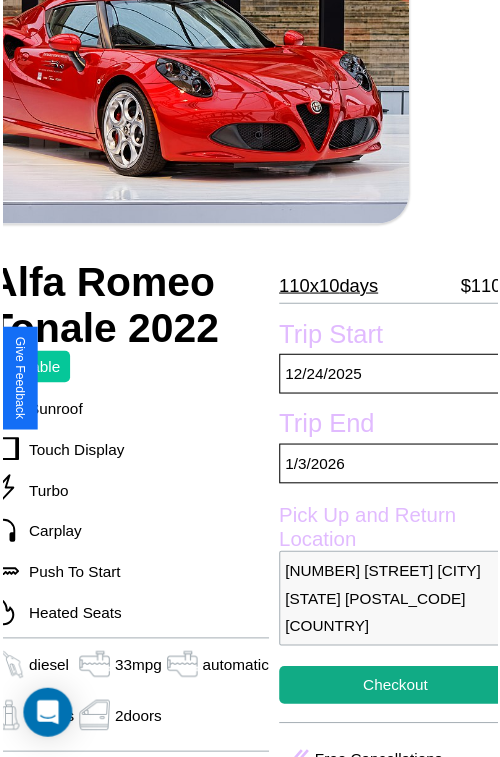 scroll, scrollTop: 180, scrollLeft: 88, axis: both 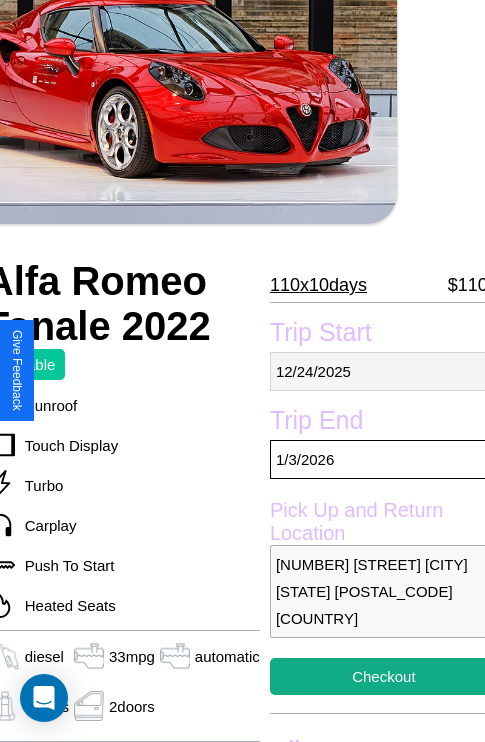 click on "12 / 24 / 2025" at bounding box center [384, 371] 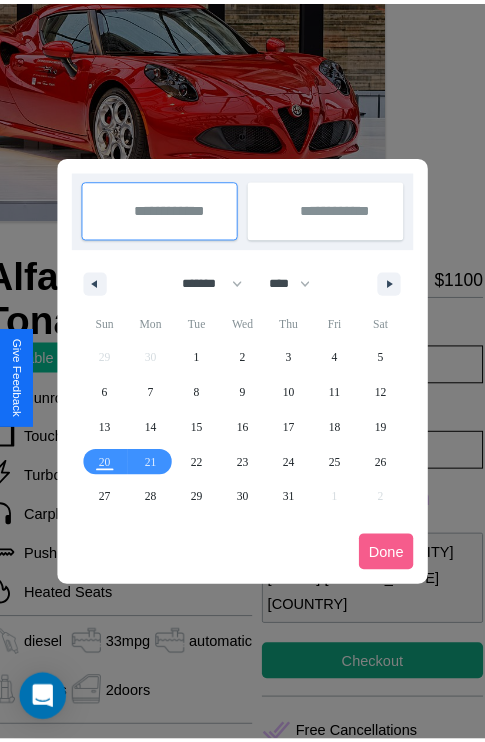 scroll, scrollTop: 0, scrollLeft: 88, axis: horizontal 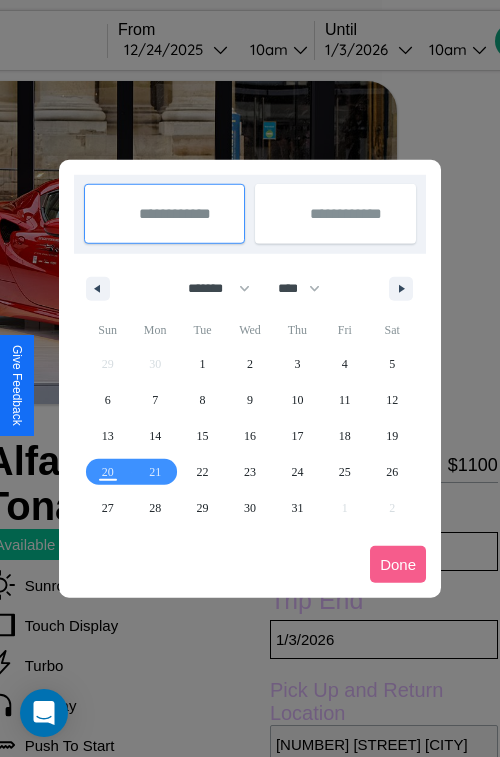 click at bounding box center [250, 378] 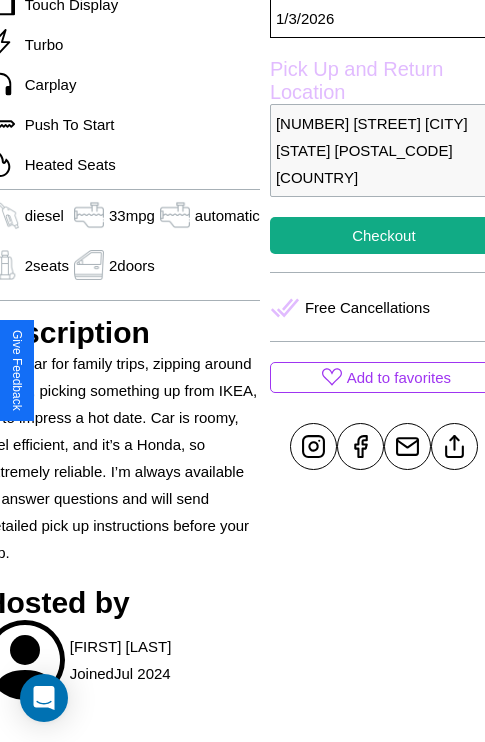 scroll, scrollTop: 669, scrollLeft: 88, axis: both 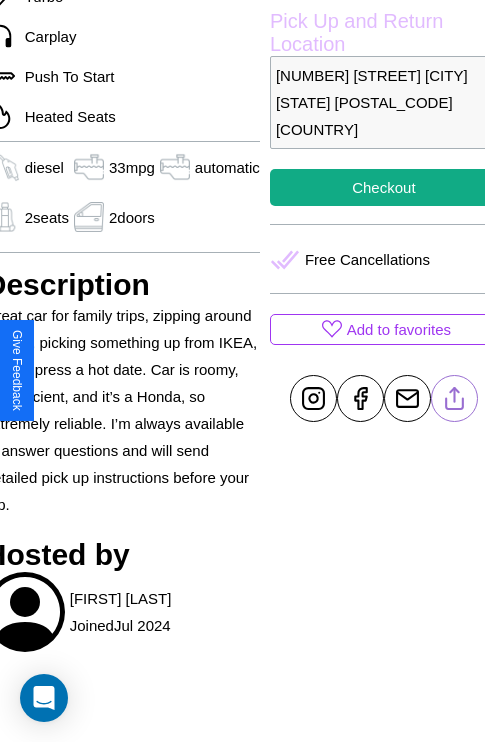 click 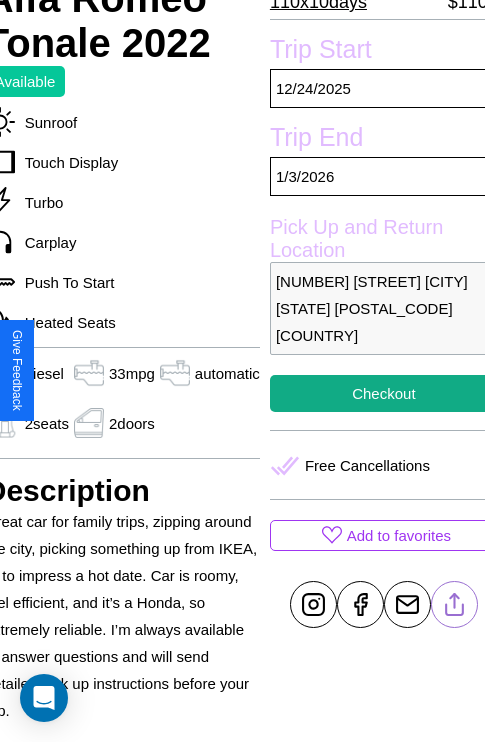 scroll, scrollTop: 458, scrollLeft: 88, axis: both 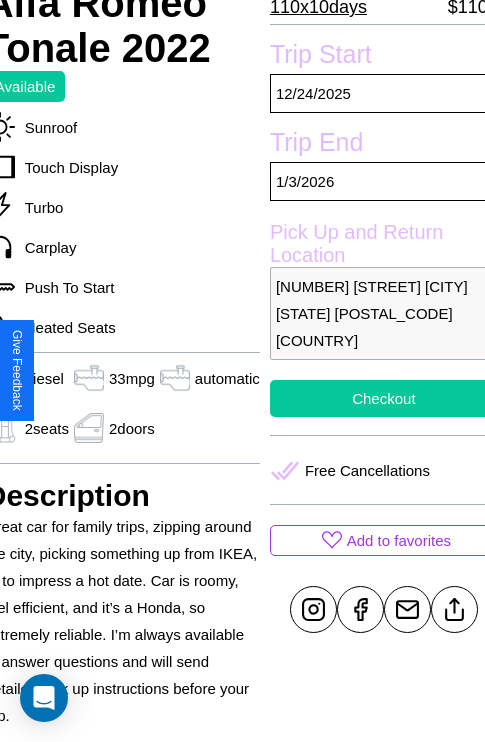 click on "Checkout" at bounding box center (384, 398) 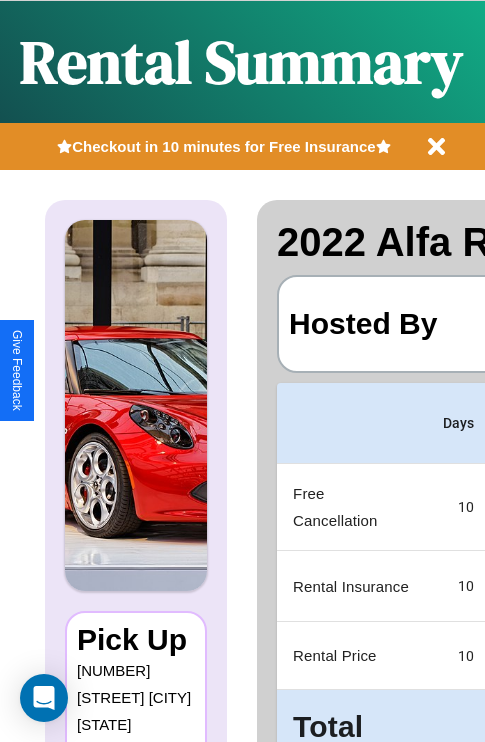 scroll, scrollTop: 0, scrollLeft: 383, axis: horizontal 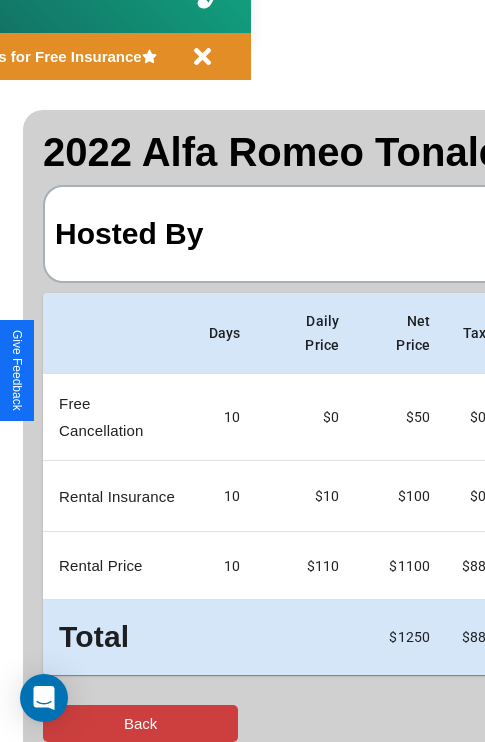 click on "Back" at bounding box center (140, 723) 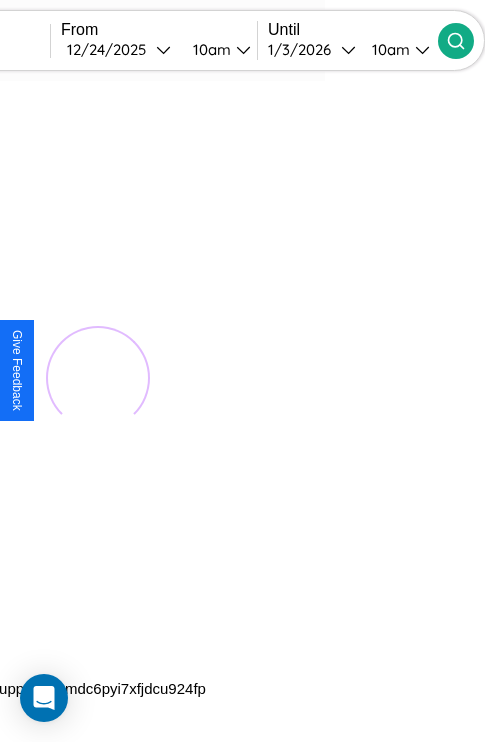 scroll, scrollTop: 0, scrollLeft: 0, axis: both 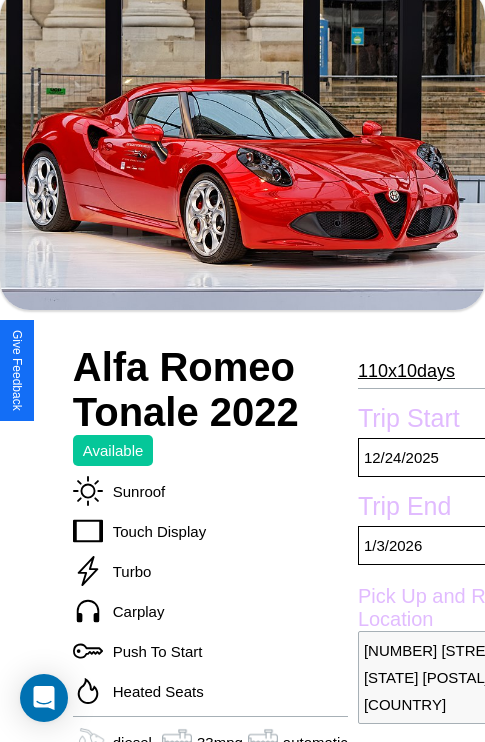 click on "[NUMBER]  x  [NUMBER]  [TIME_UNIT]" at bounding box center [406, 371] 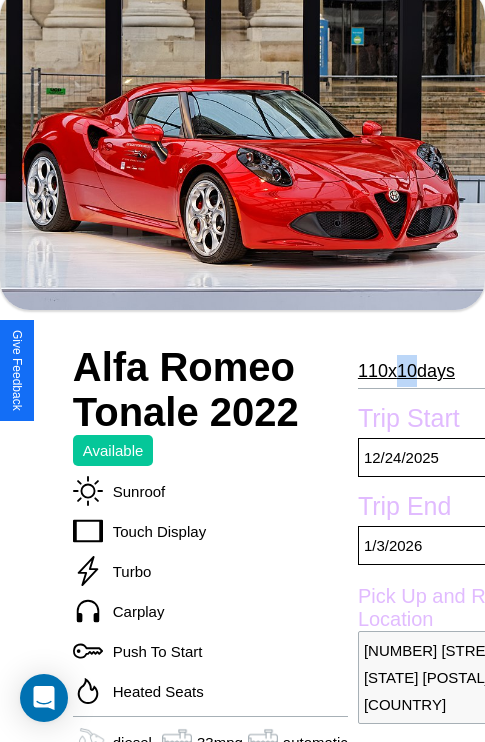 click on "[NUMBER]  x  [NUMBER]  [TIME_UNIT]" at bounding box center (406, 371) 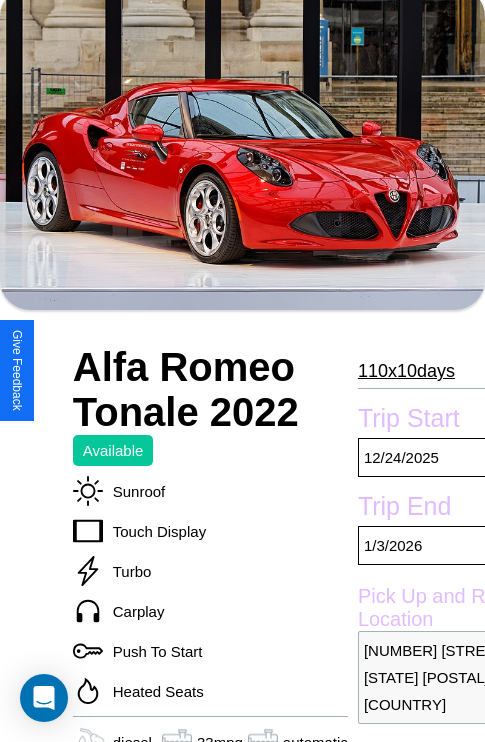 click on "110  x  10  days" at bounding box center [406, 371] 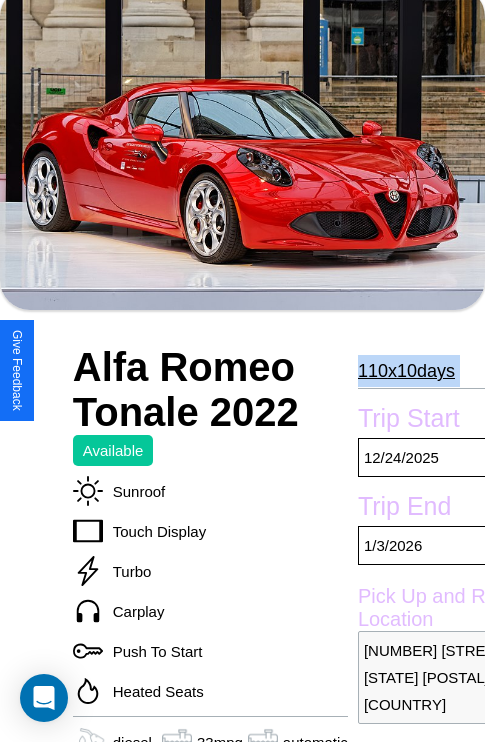 click on "110  x  10  days" at bounding box center (406, 371) 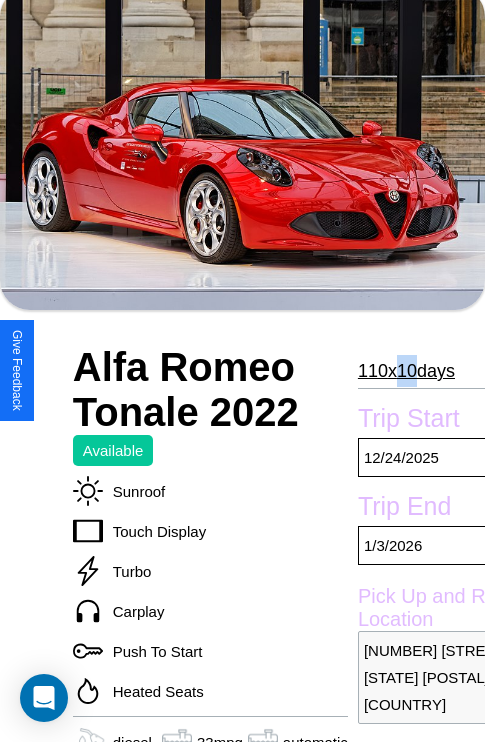click on "110  x  10  days" at bounding box center (406, 371) 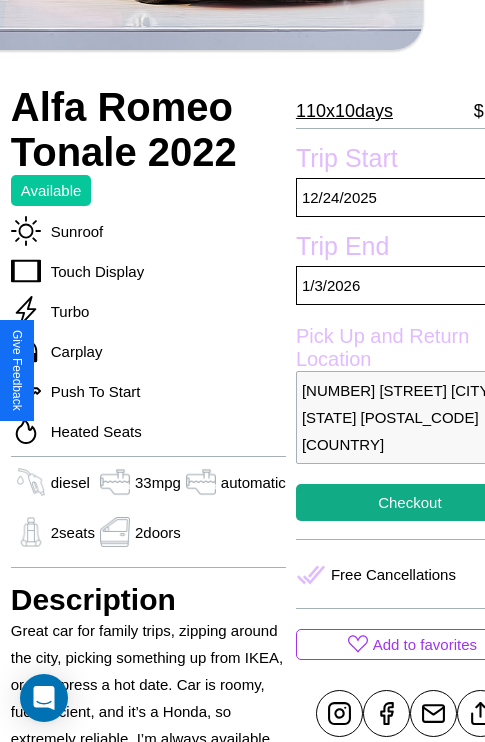 scroll, scrollTop: 458, scrollLeft: 88, axis: both 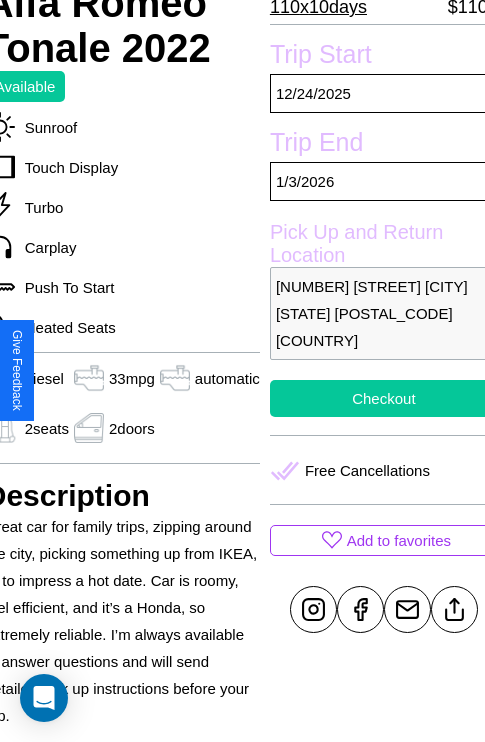 click on "Checkout" at bounding box center [384, 398] 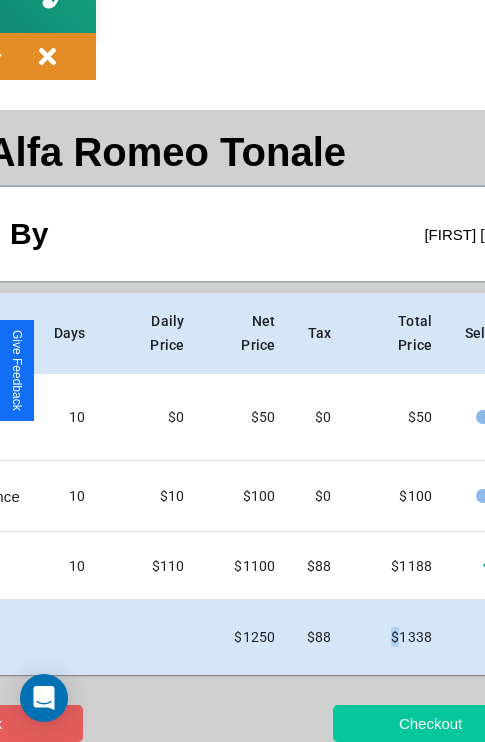 click on "Checkout" at bounding box center (430, 723) 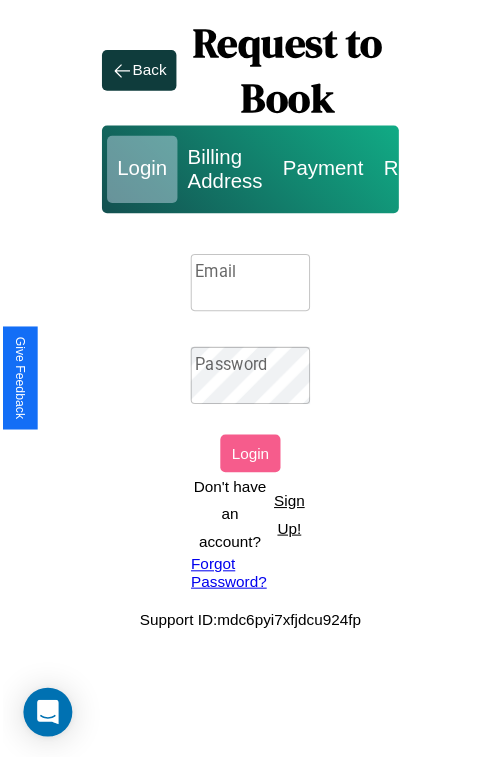scroll, scrollTop: 0, scrollLeft: 0, axis: both 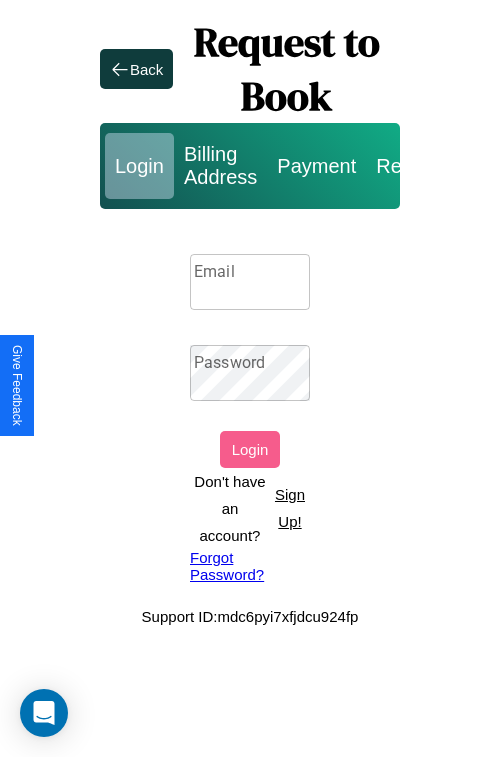 click on "Sign Up!" at bounding box center [290, 508] 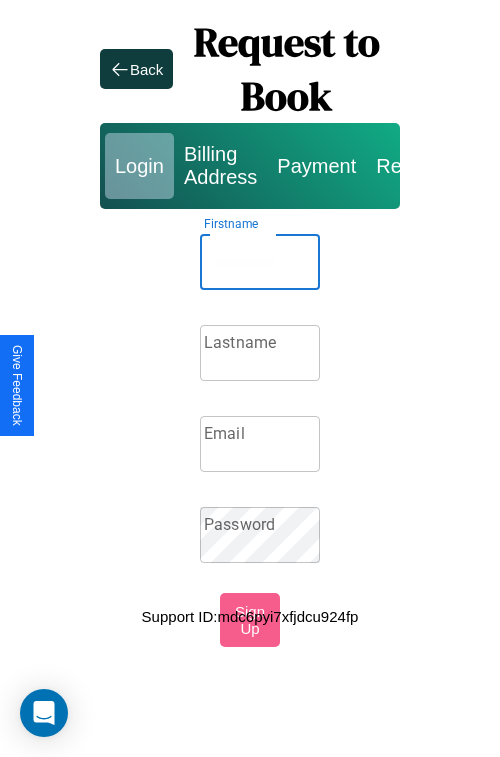 click on "Firstname" at bounding box center [260, 262] 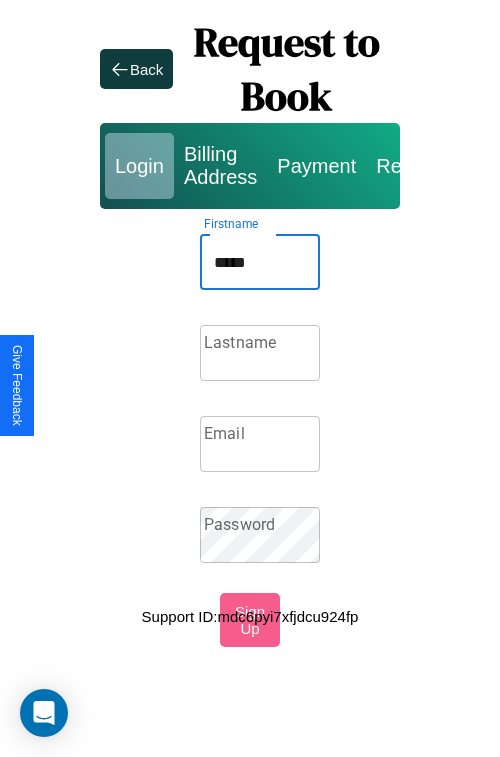 type on "*****" 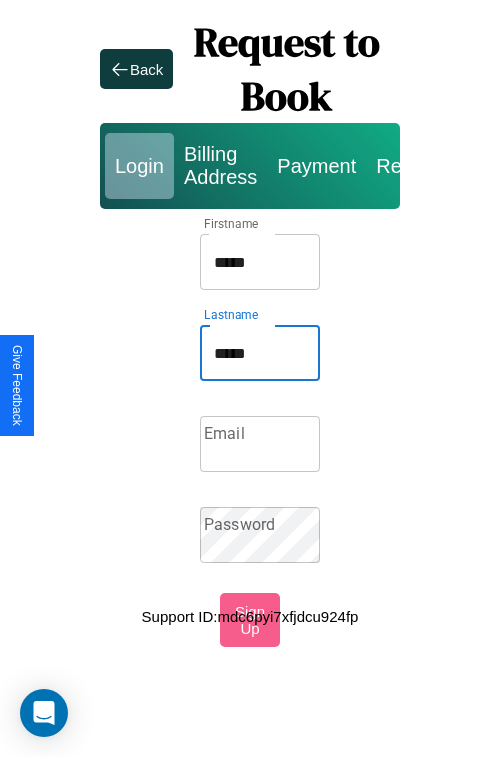 type on "*****" 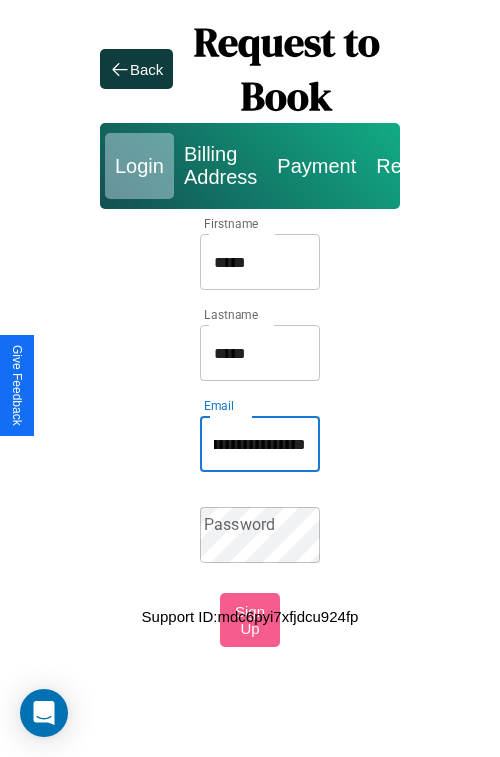 scroll, scrollTop: 0, scrollLeft: 79, axis: horizontal 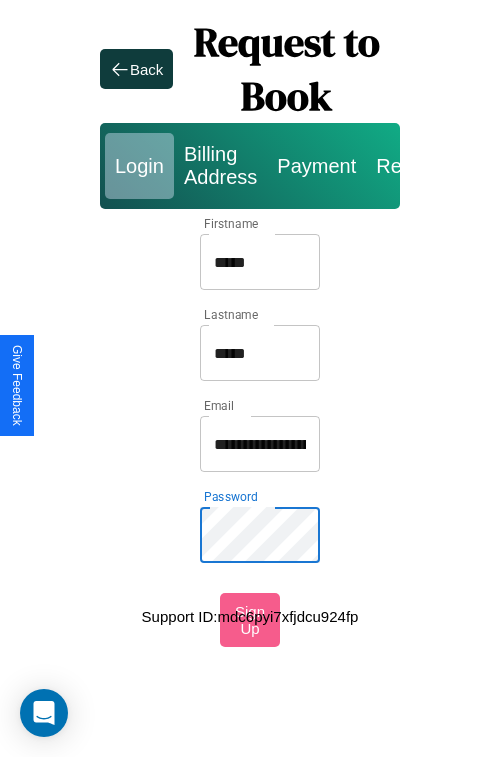 click on "*****" at bounding box center (260, 262) 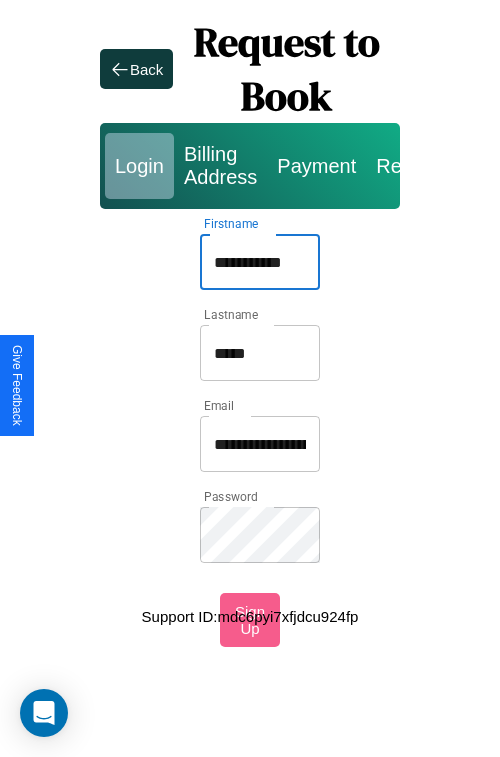 type on "**********" 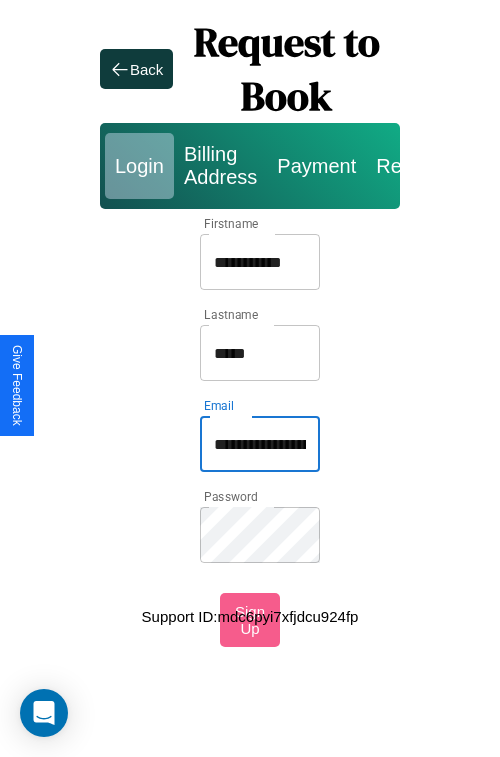 type on "**********" 